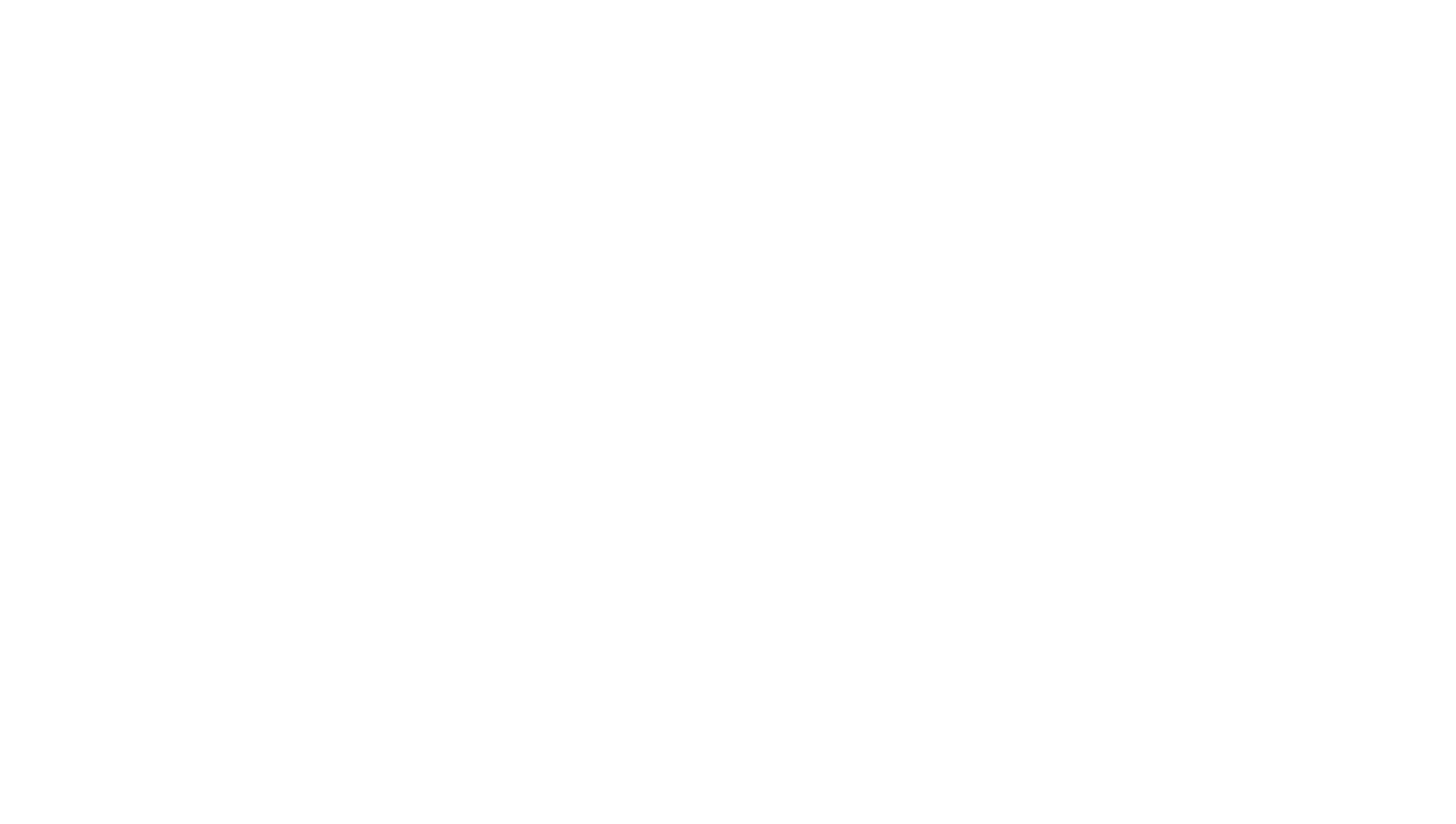 scroll, scrollTop: 0, scrollLeft: 0, axis: both 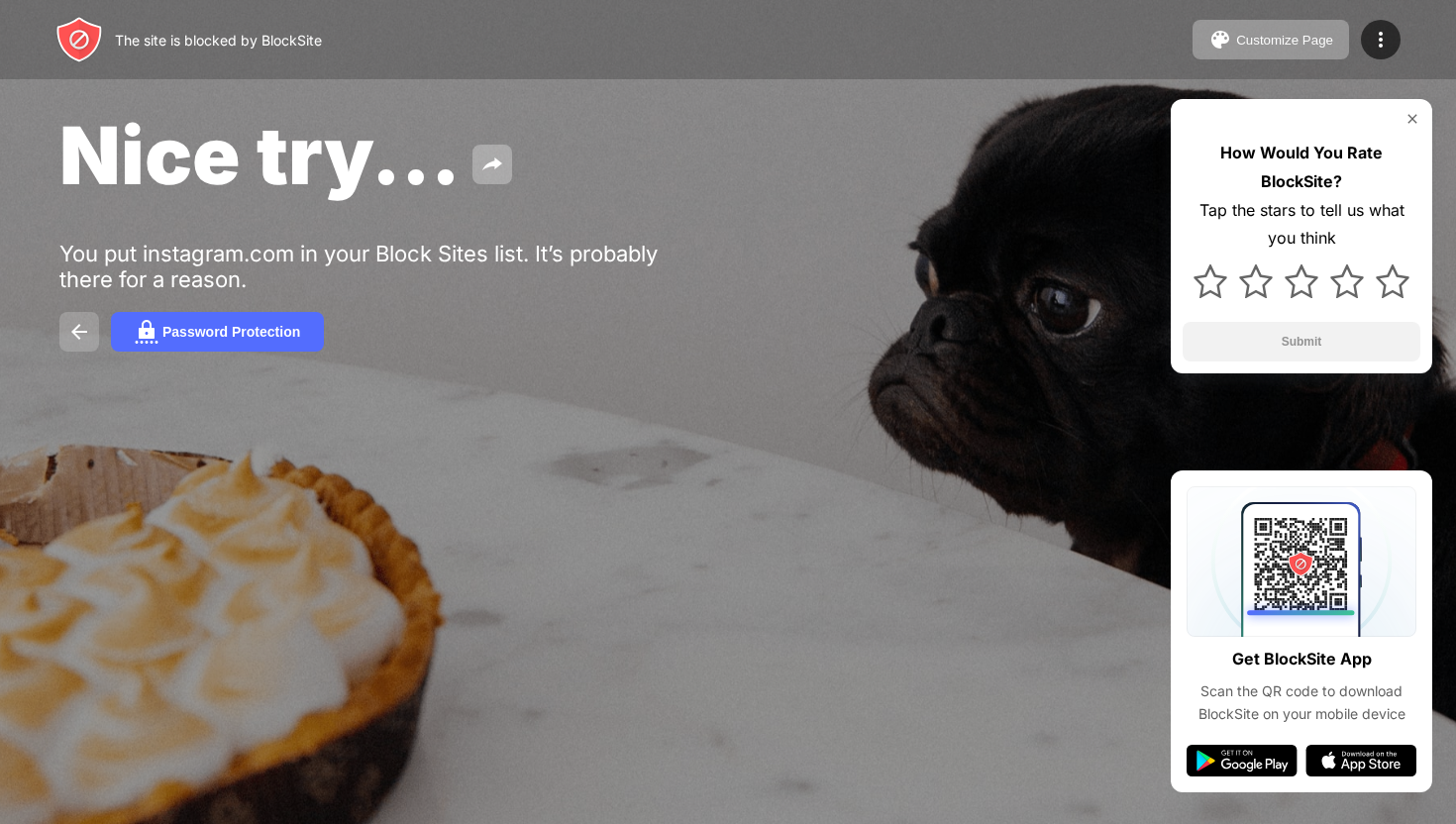 click at bounding box center (79, 332) 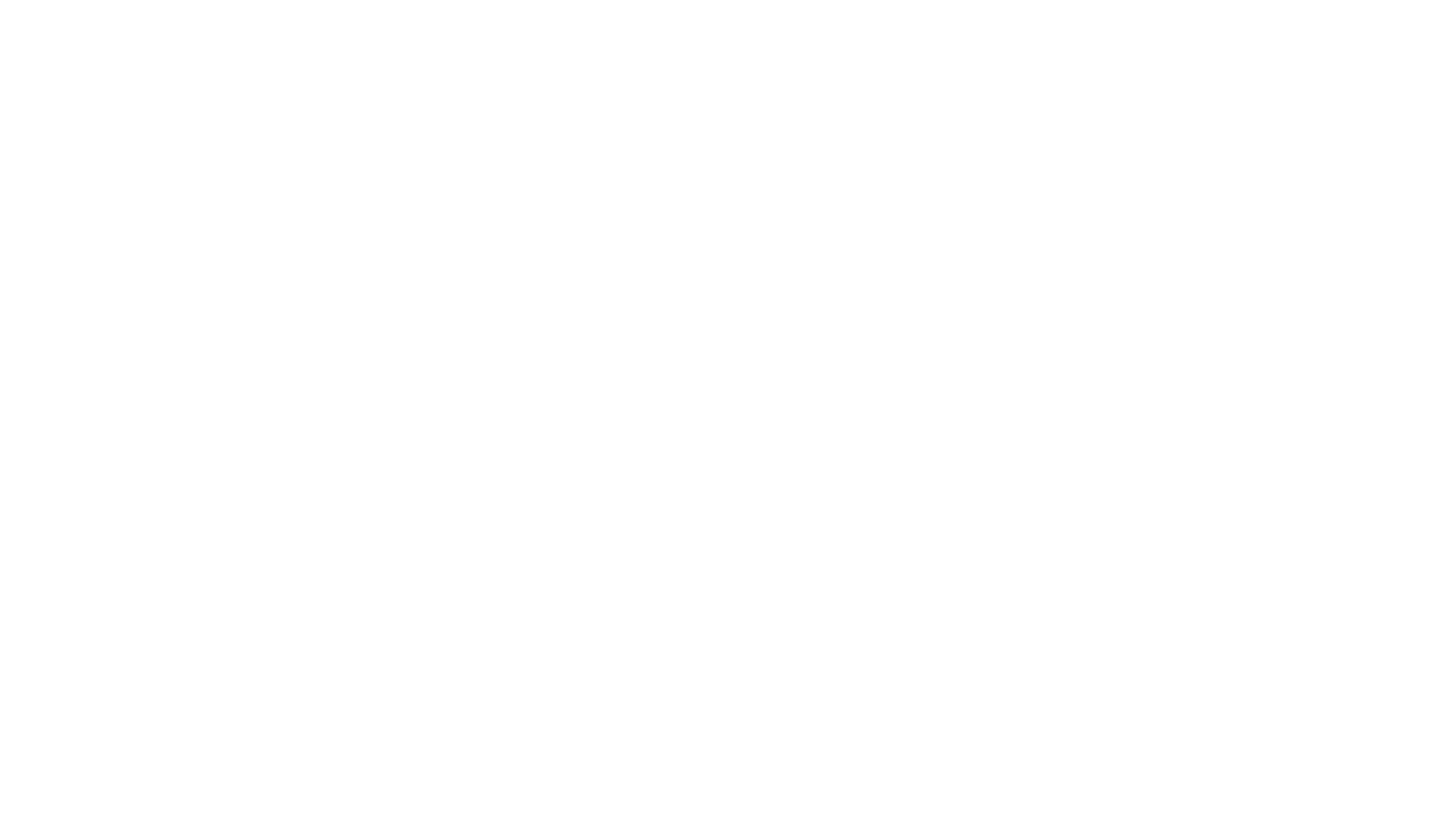 scroll, scrollTop: 0, scrollLeft: 0, axis: both 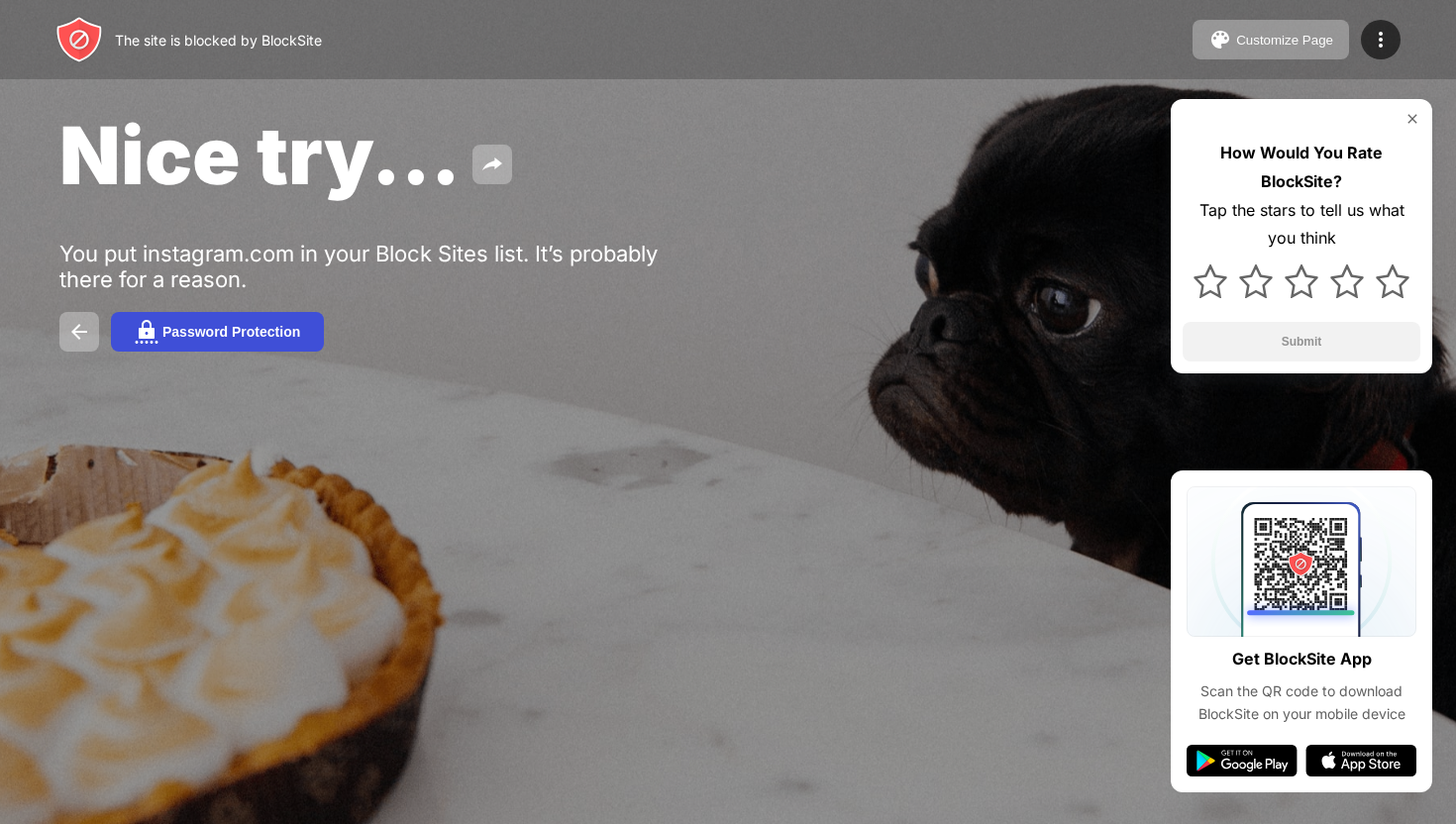 click on "Password Protection" at bounding box center (217, 332) 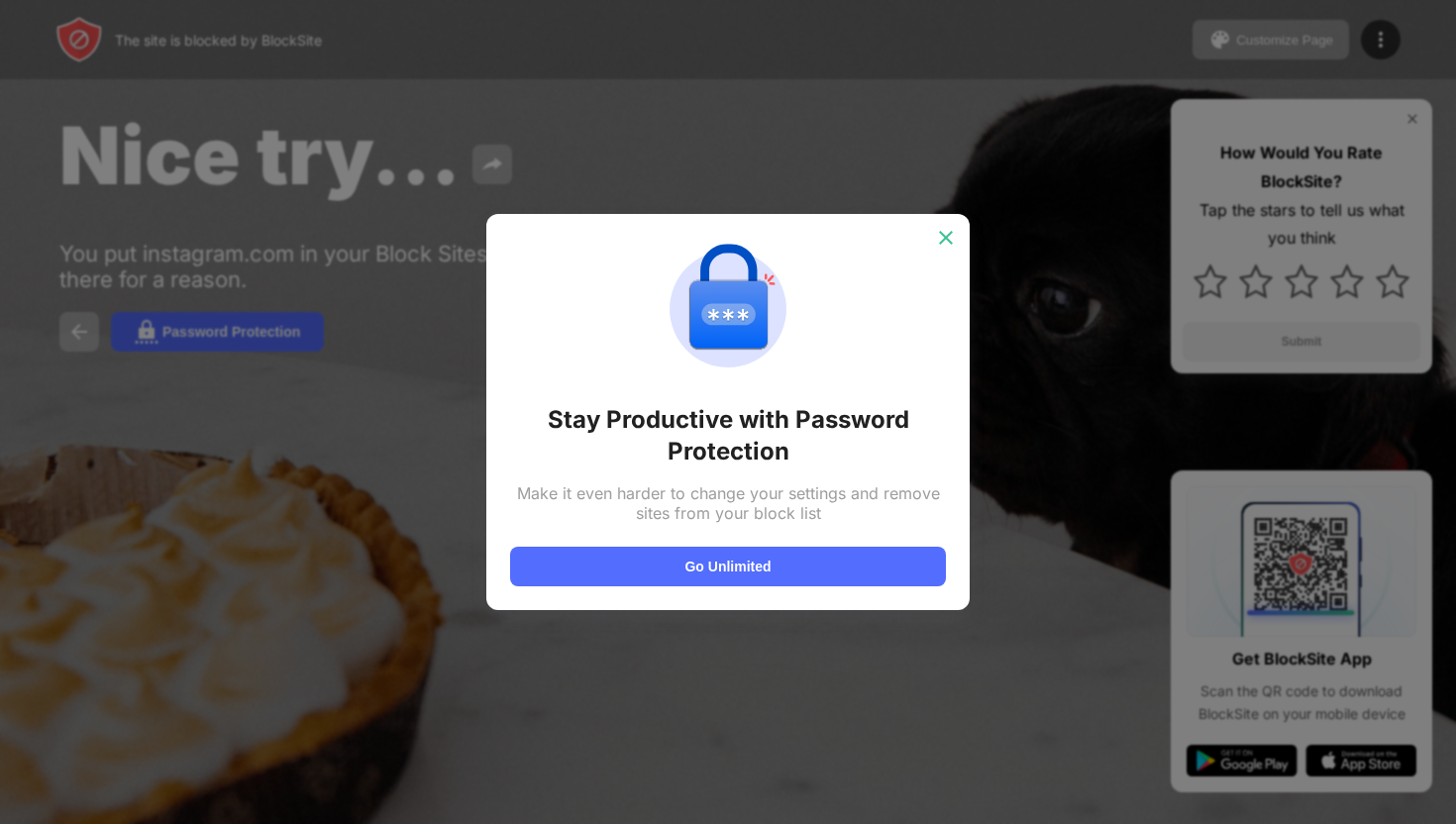 click at bounding box center (946, 238) 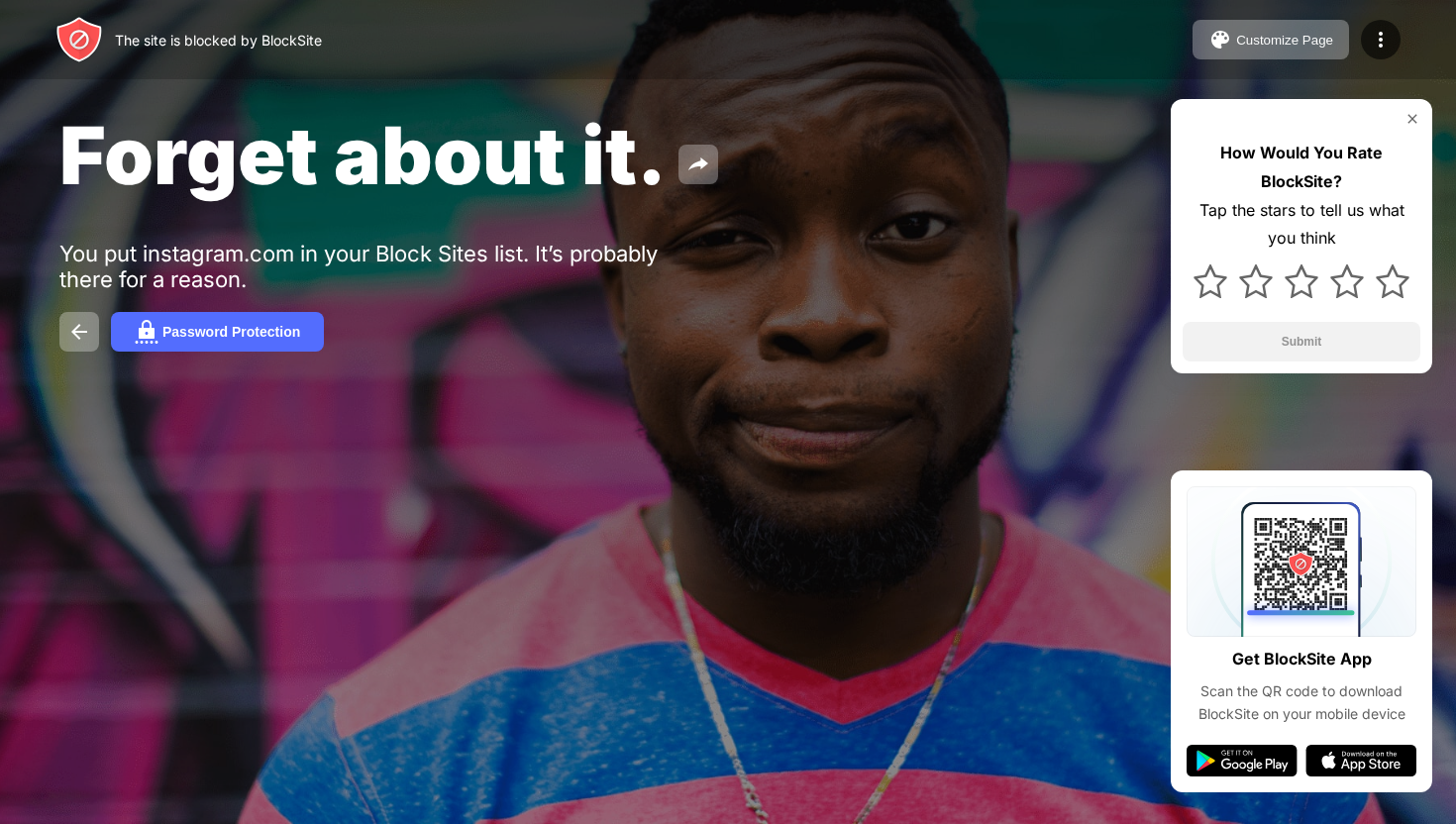 scroll, scrollTop: 0, scrollLeft: 0, axis: both 